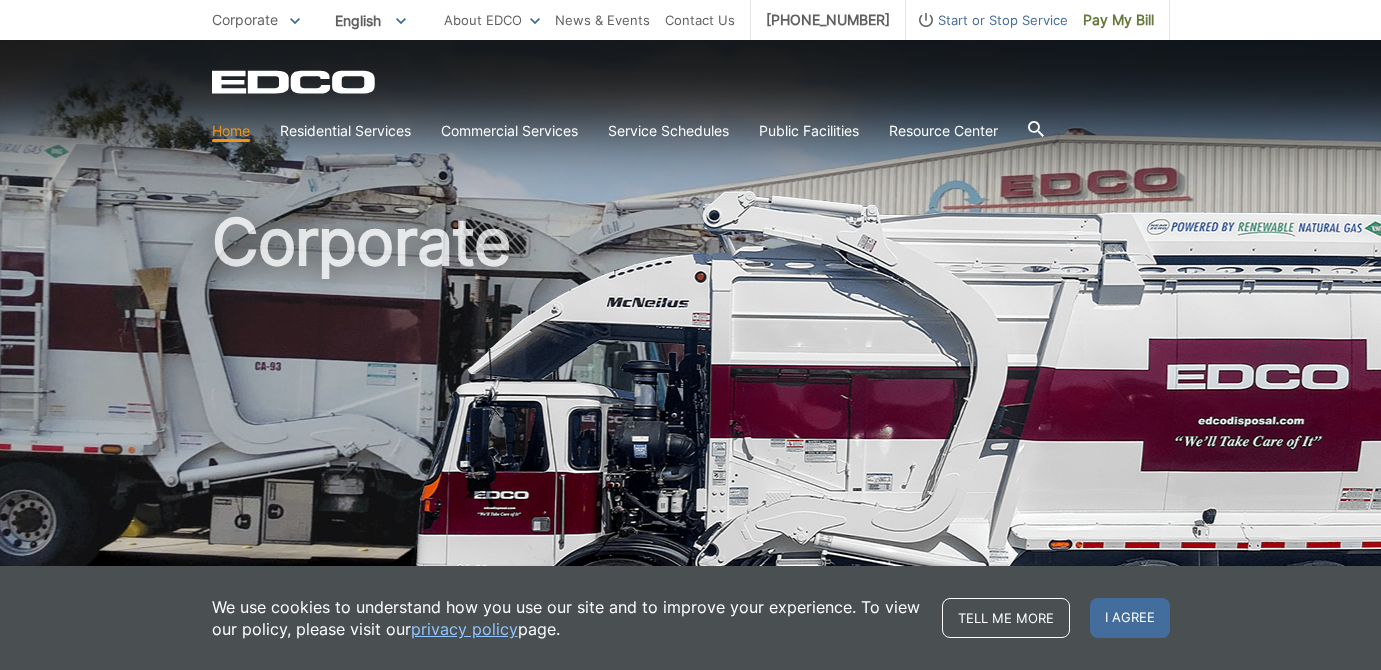 scroll, scrollTop: 0, scrollLeft: 0, axis: both 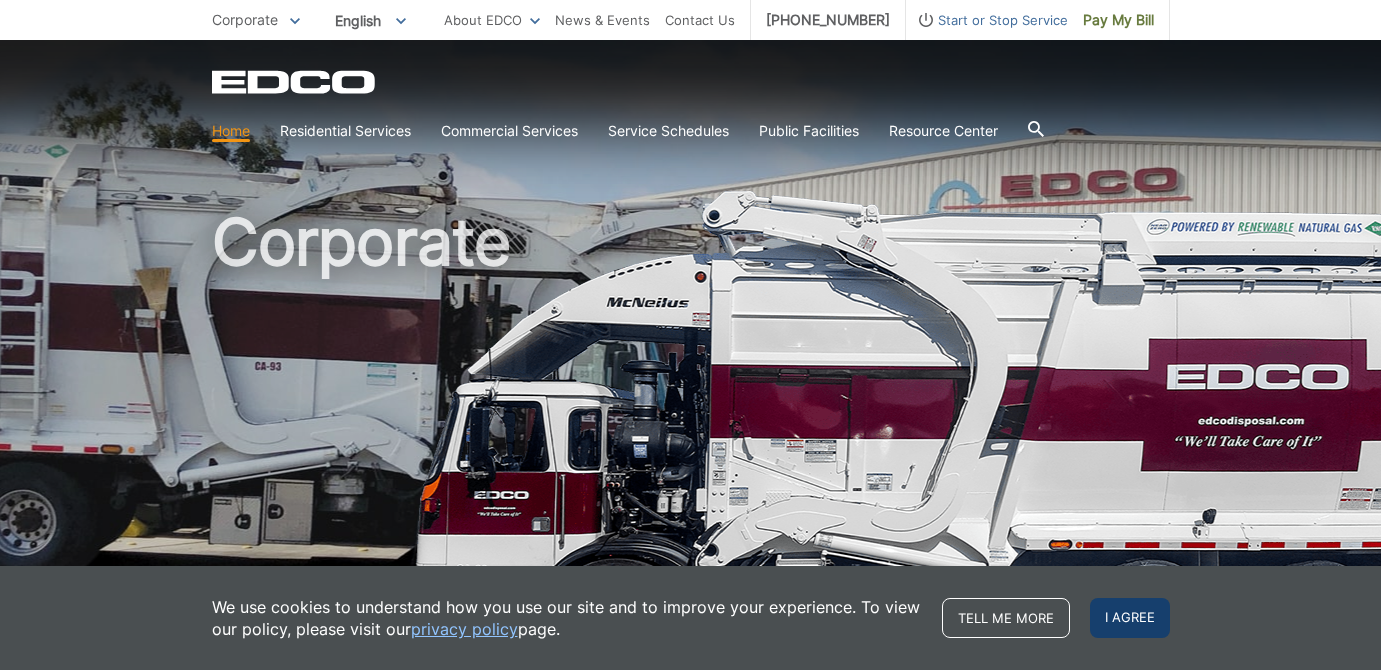 click on "I agree" at bounding box center (1130, 618) 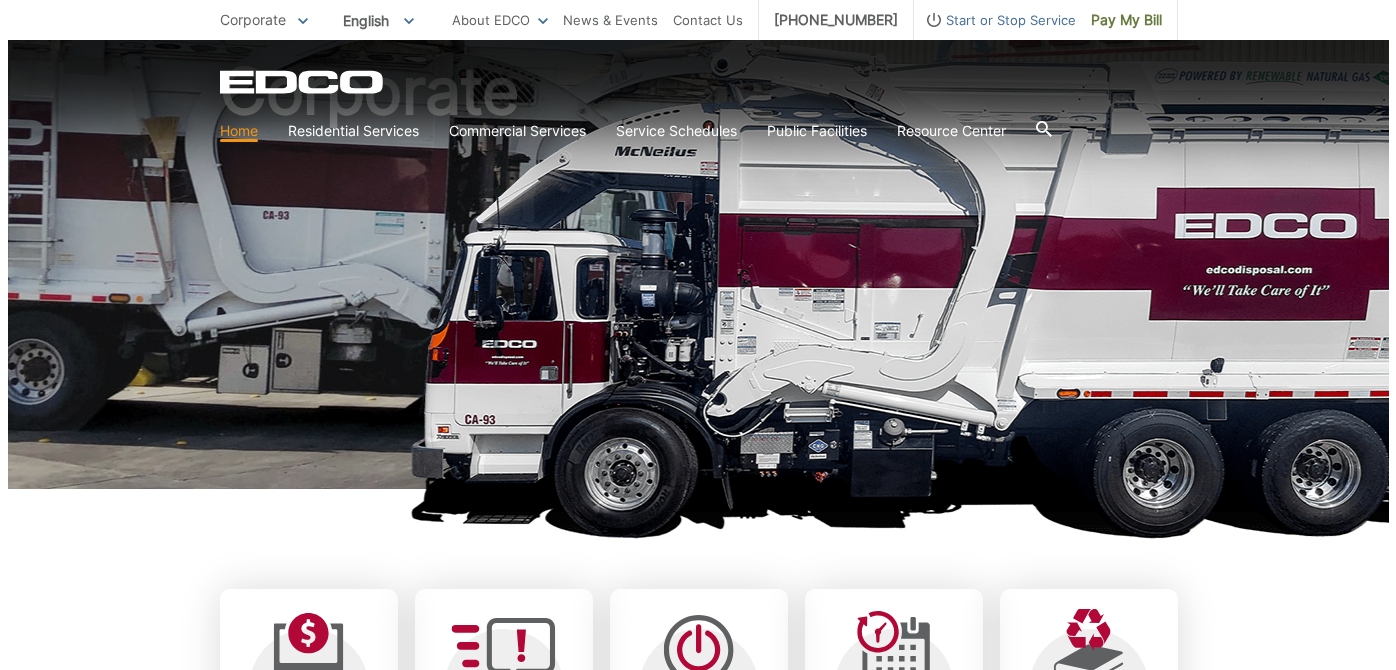 scroll, scrollTop: 305, scrollLeft: 0, axis: vertical 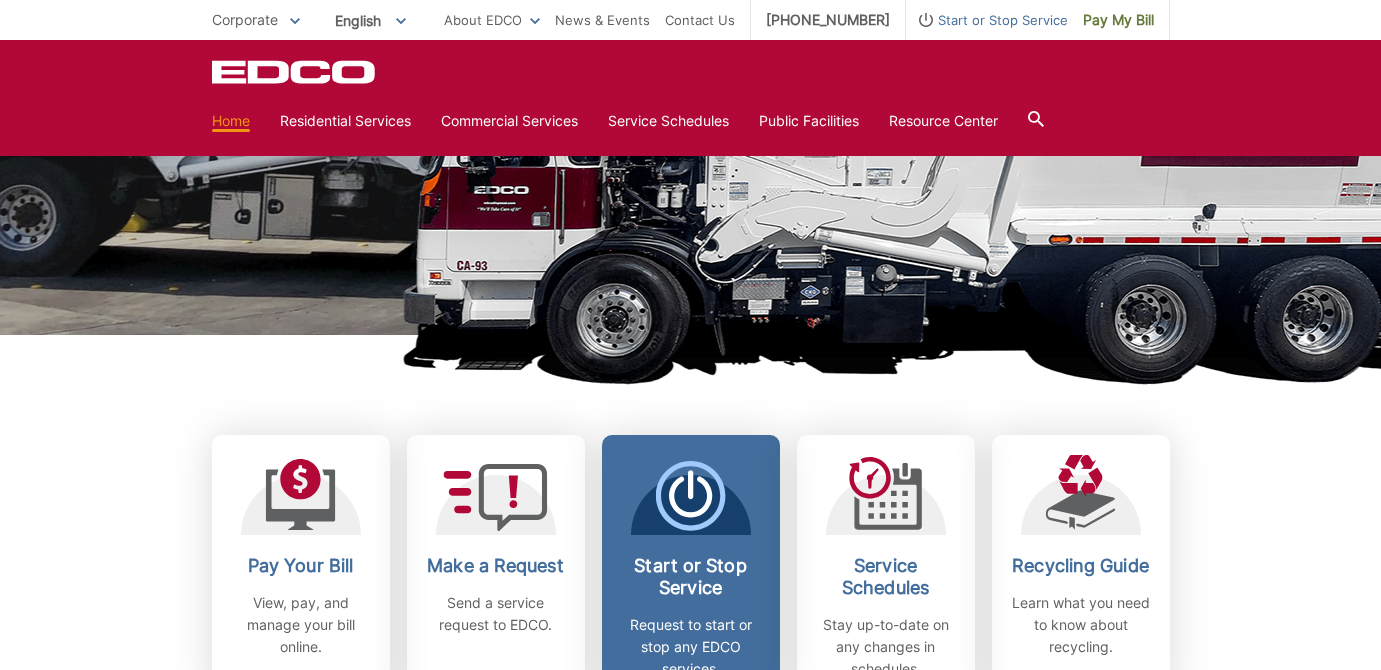 click 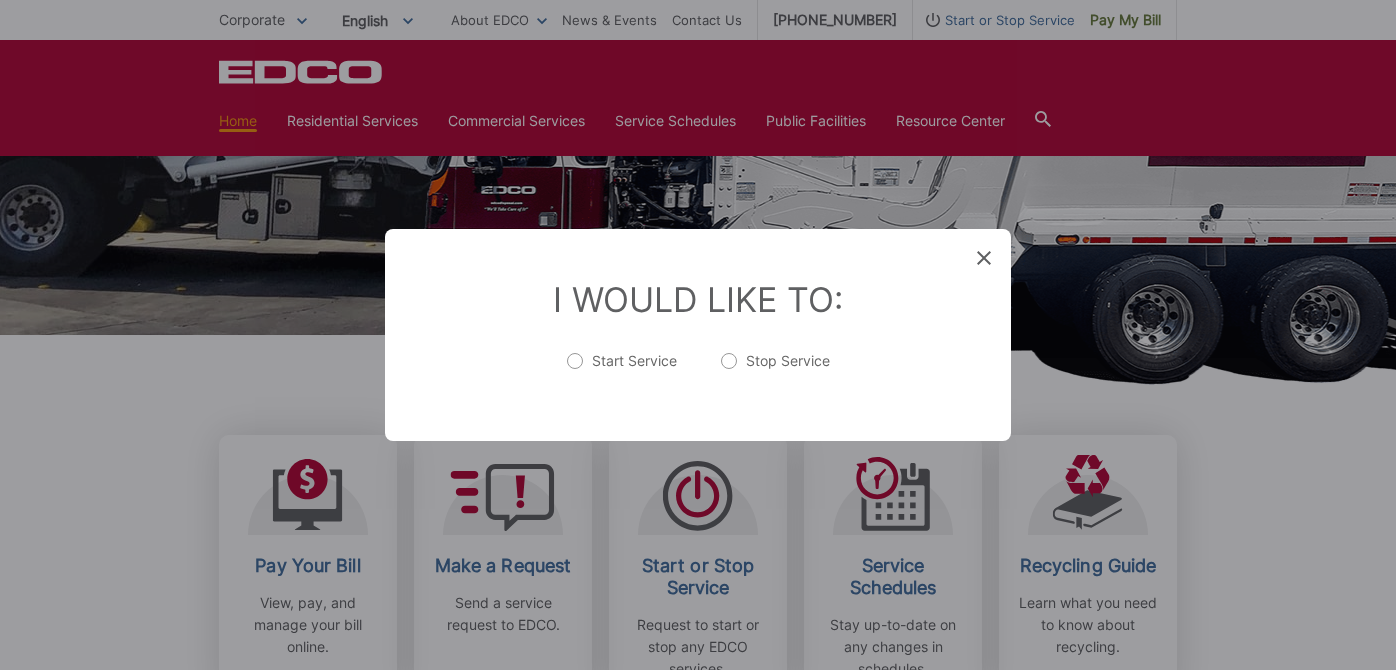 click on "Start Service" at bounding box center (622, 371) 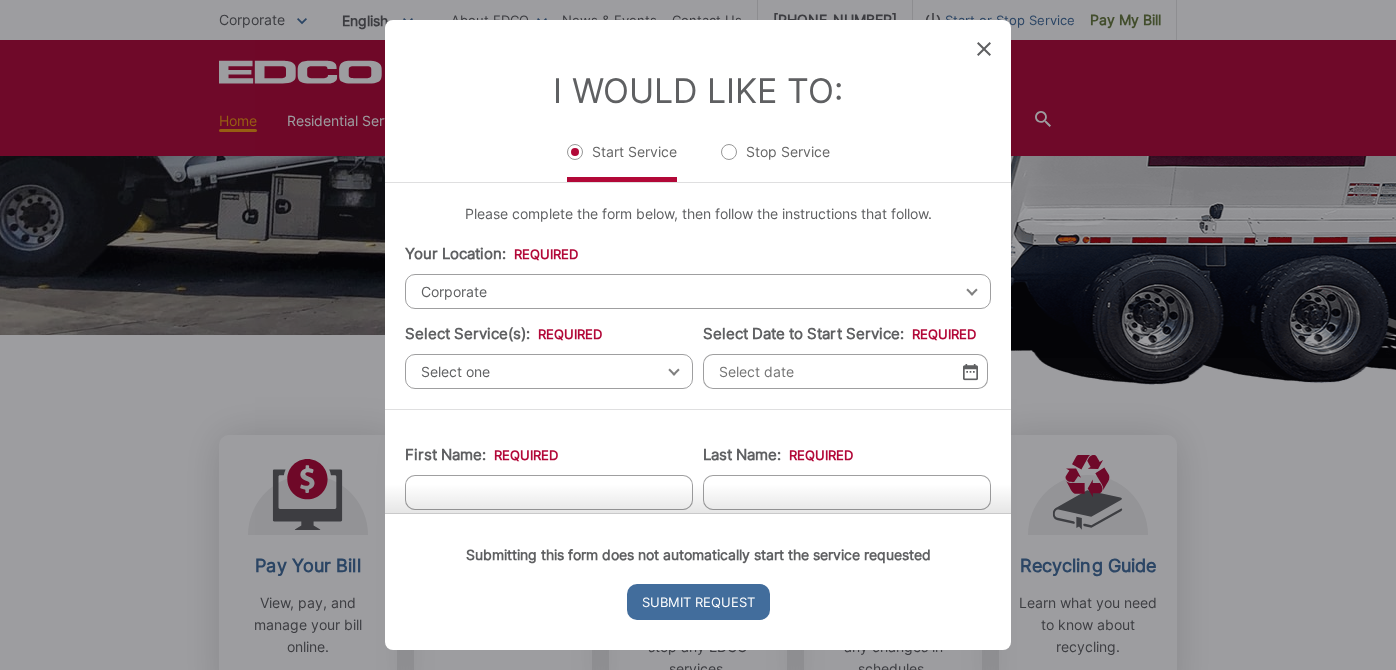 click on "Corporate" at bounding box center [698, 291] 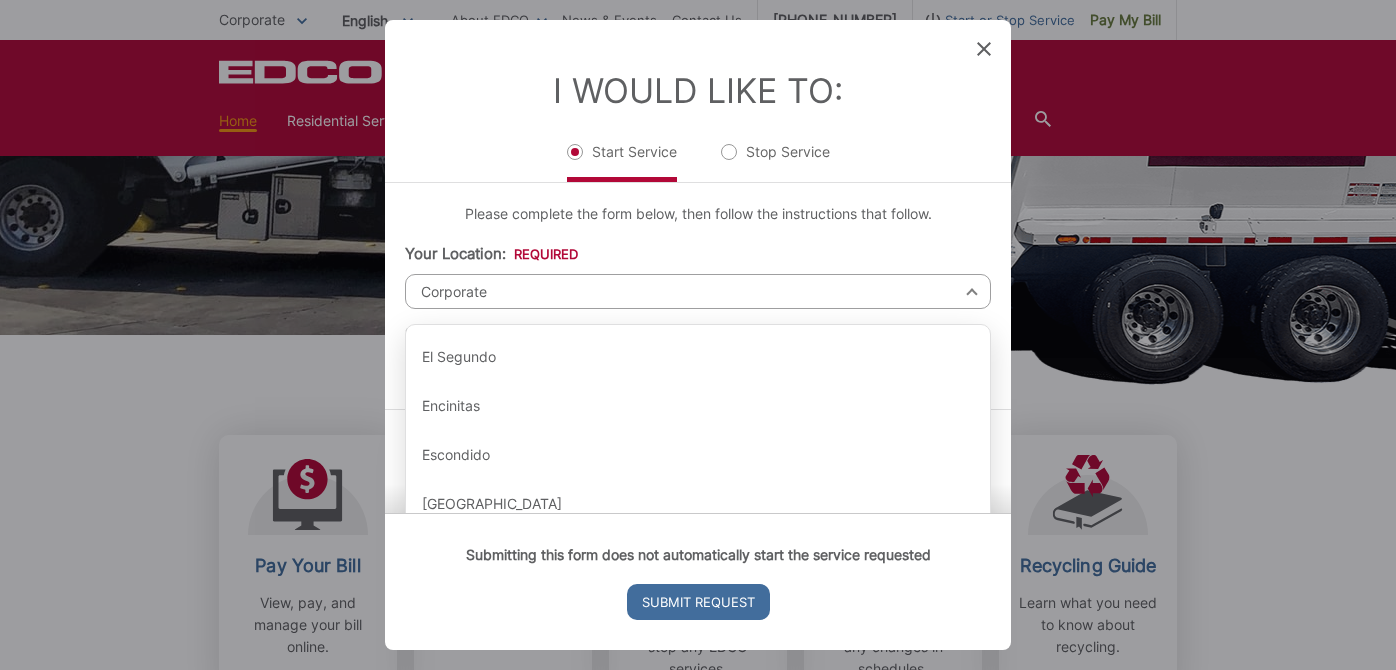 scroll, scrollTop: 729, scrollLeft: 0, axis: vertical 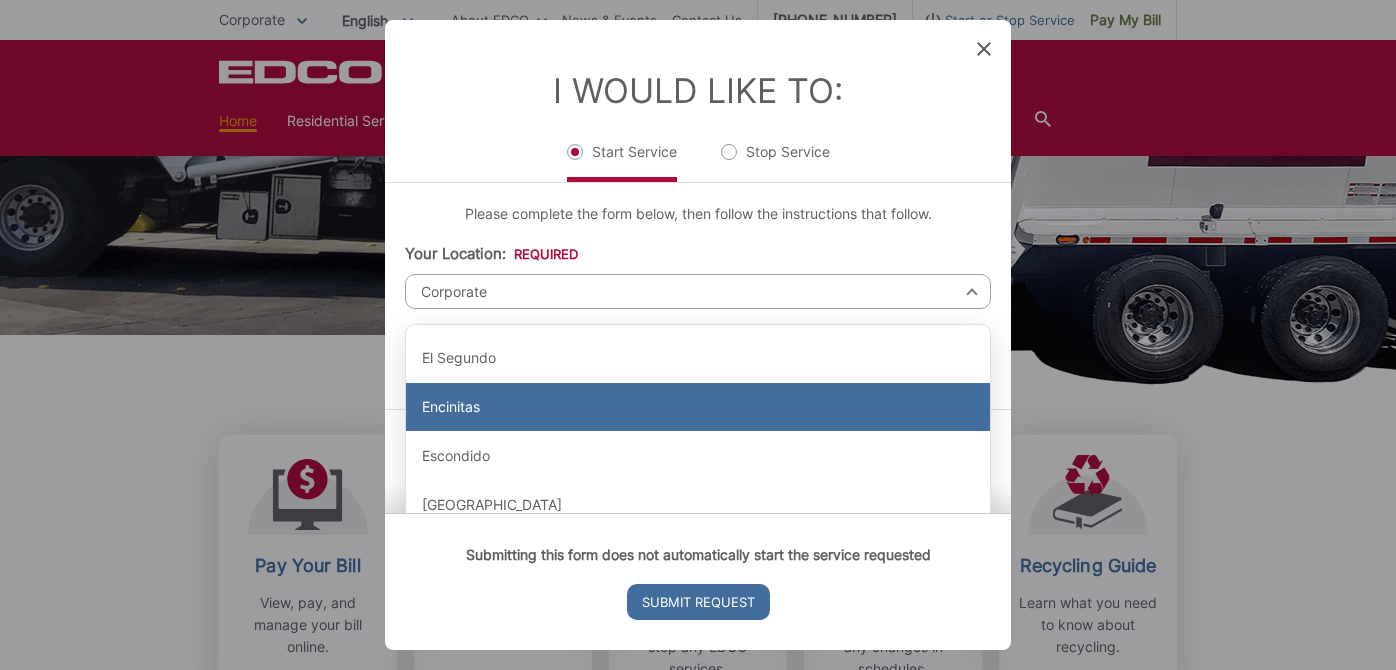 click on "Encinitas" at bounding box center [698, 407] 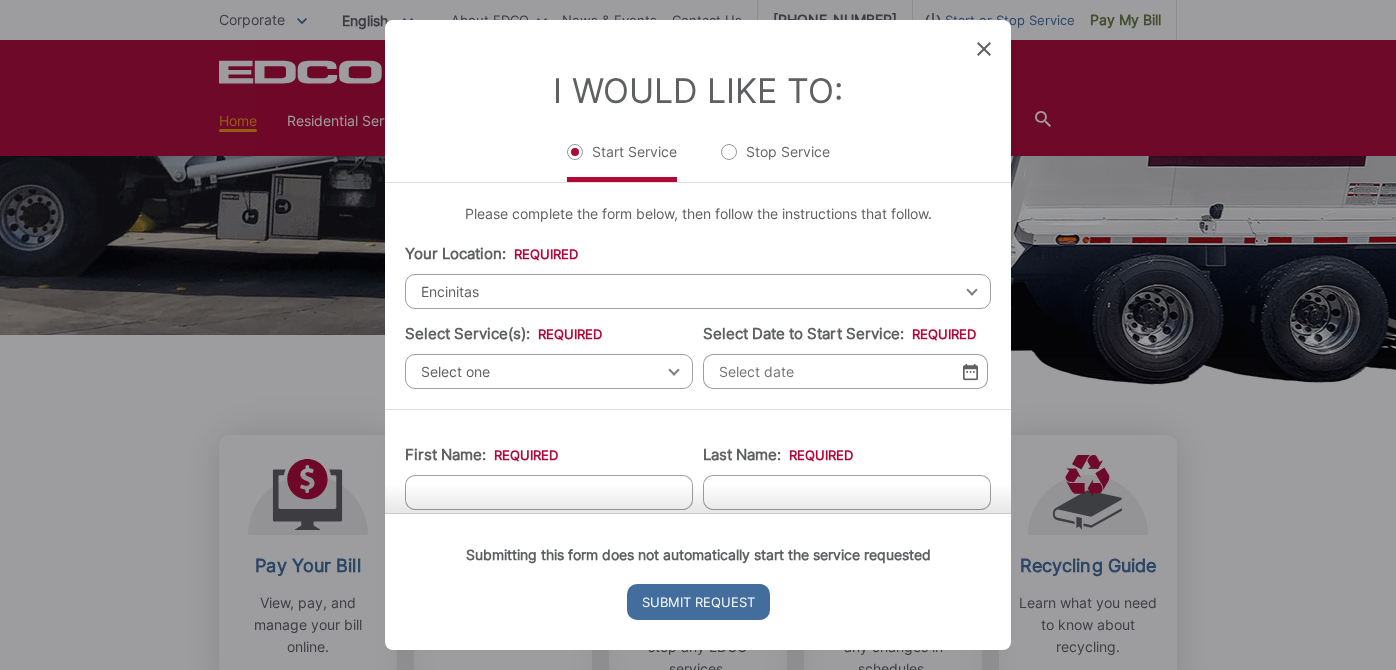click on "Select one" at bounding box center [549, 371] 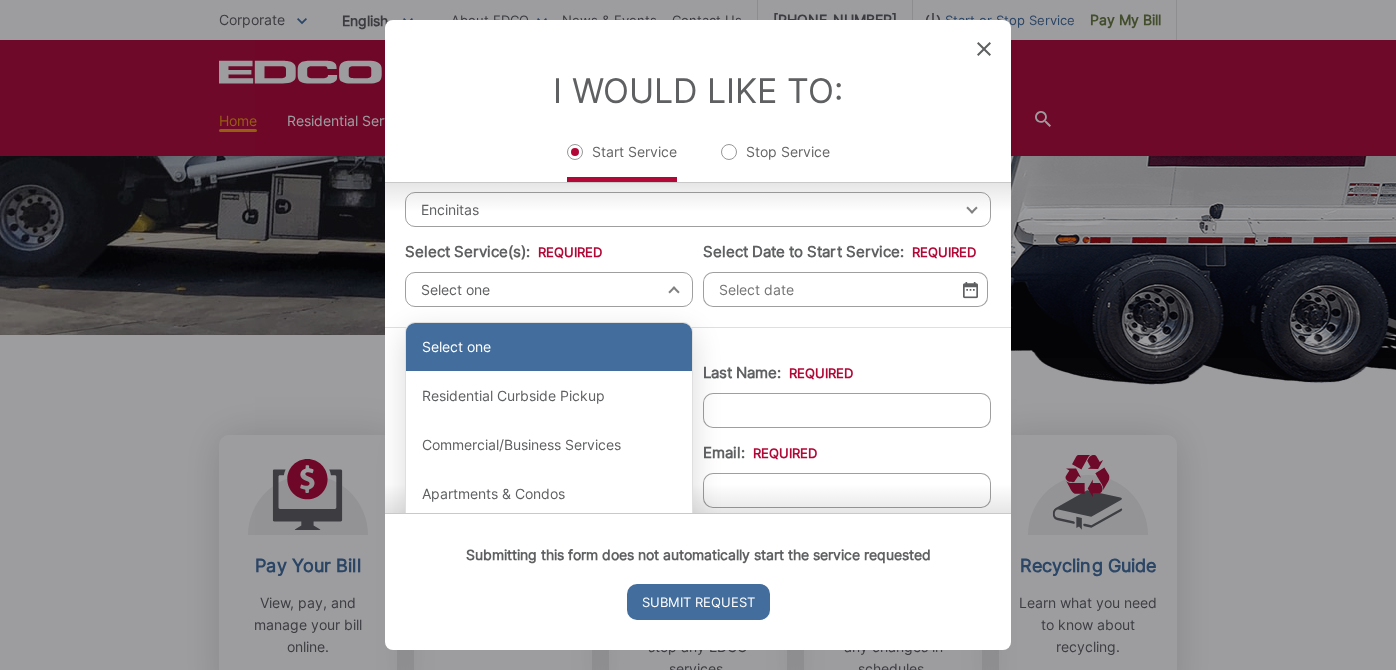 scroll, scrollTop: 84, scrollLeft: 0, axis: vertical 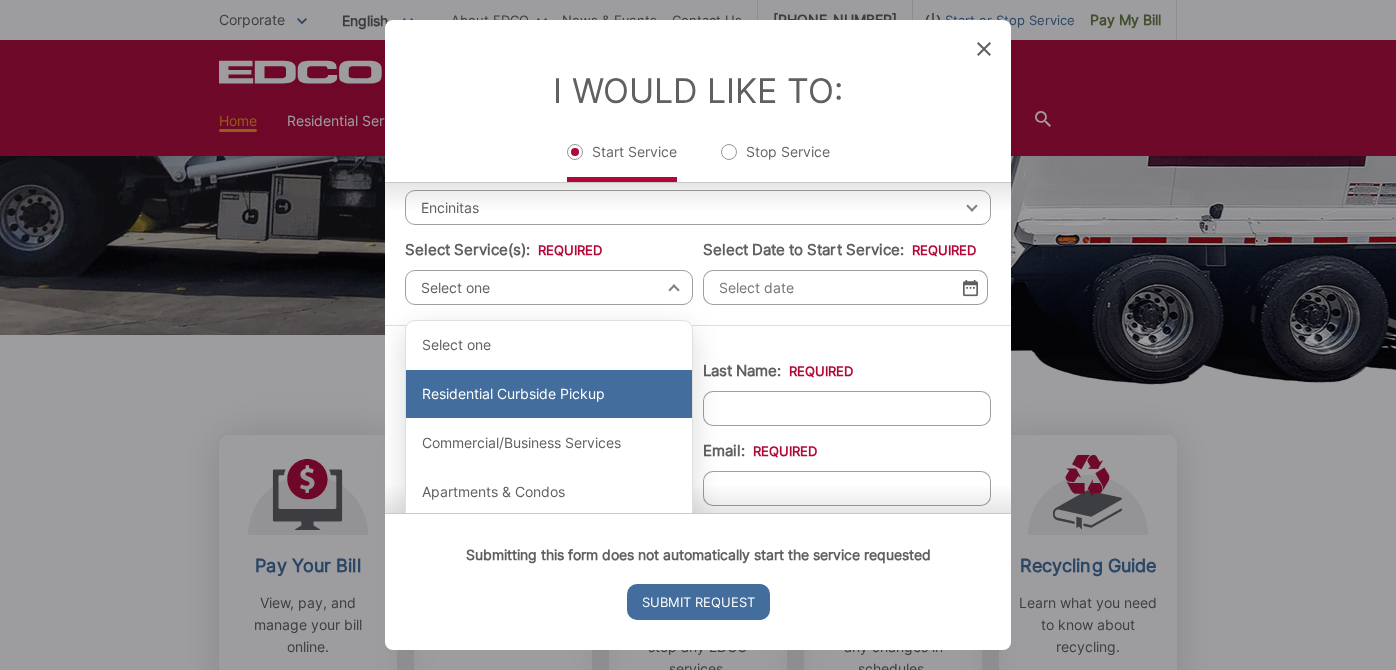click on "Residential Curbside Pickup" at bounding box center [549, 394] 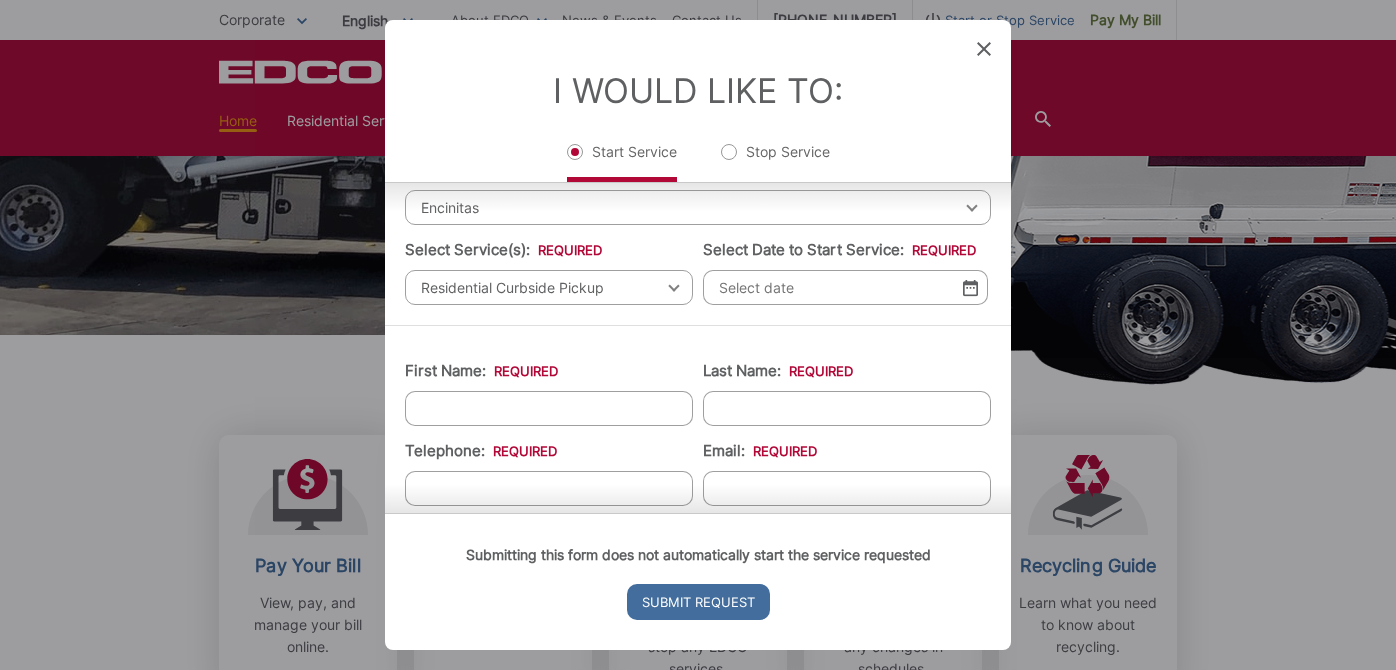 click on "Select Date to Start Service: *" at bounding box center [845, 287] 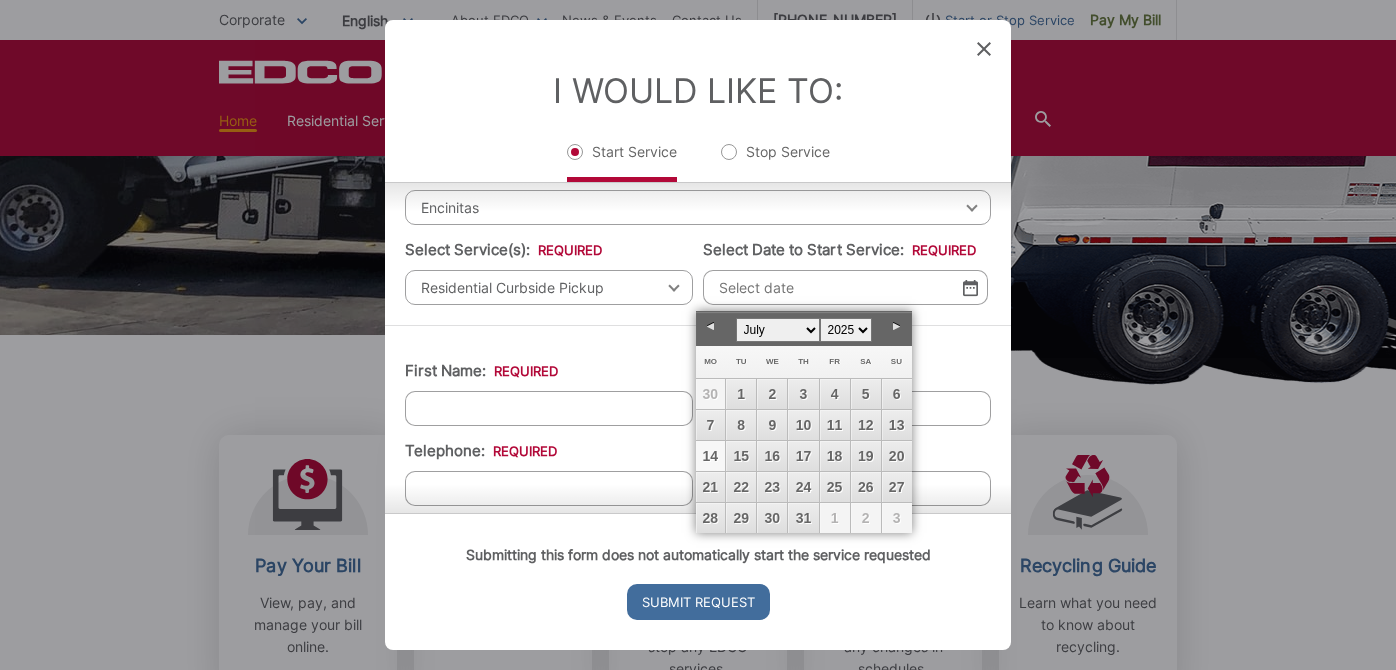 click on "14" at bounding box center (711, 456) 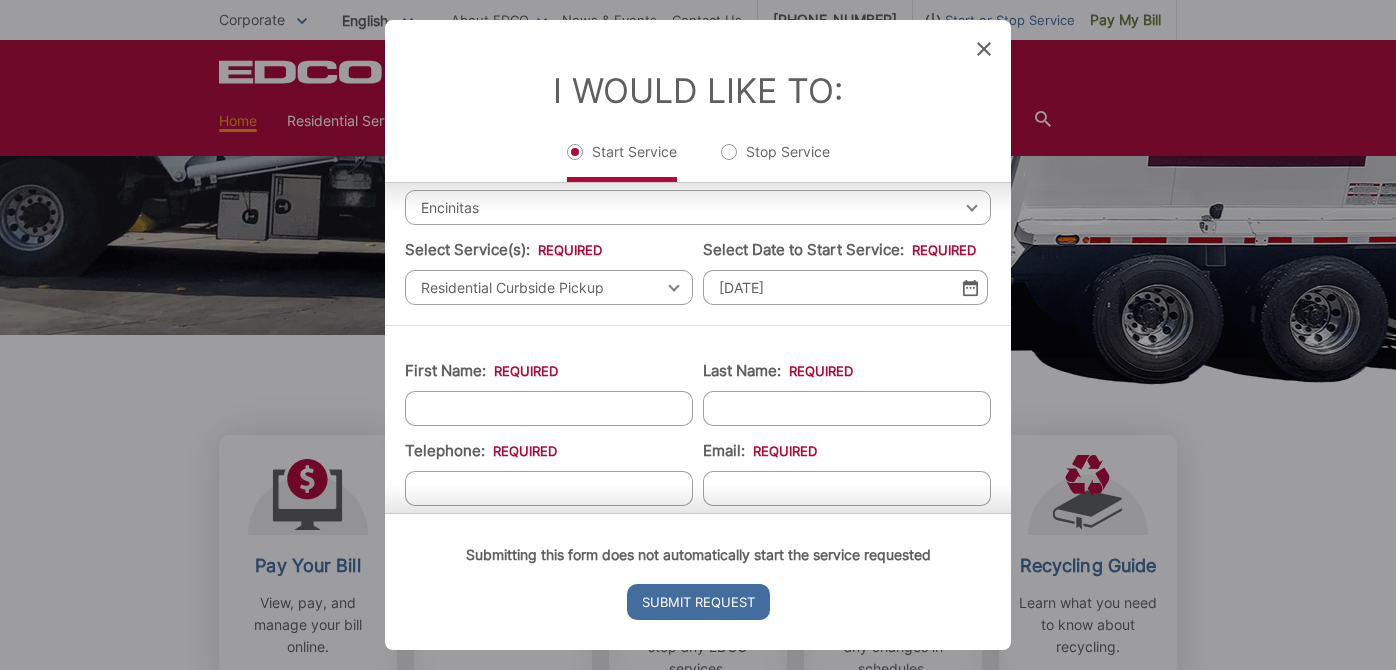 click on "First Name: *" at bounding box center (549, 408) 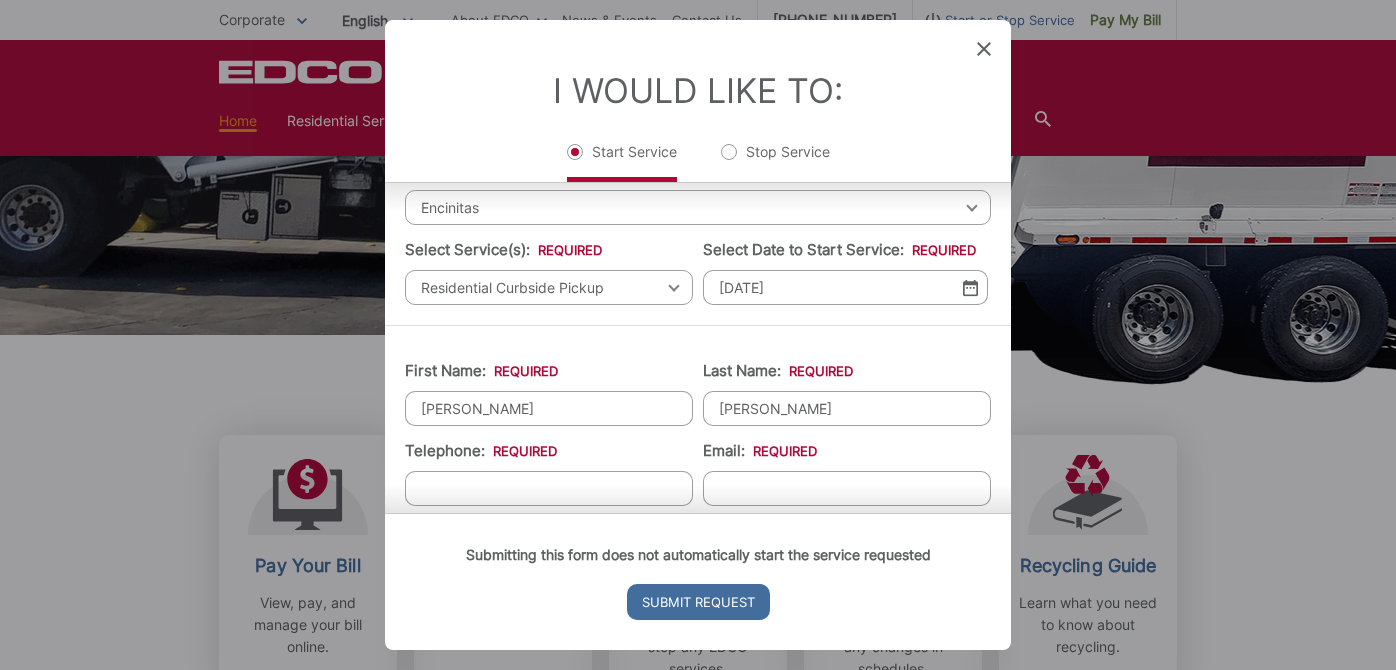 type on "8318183050" 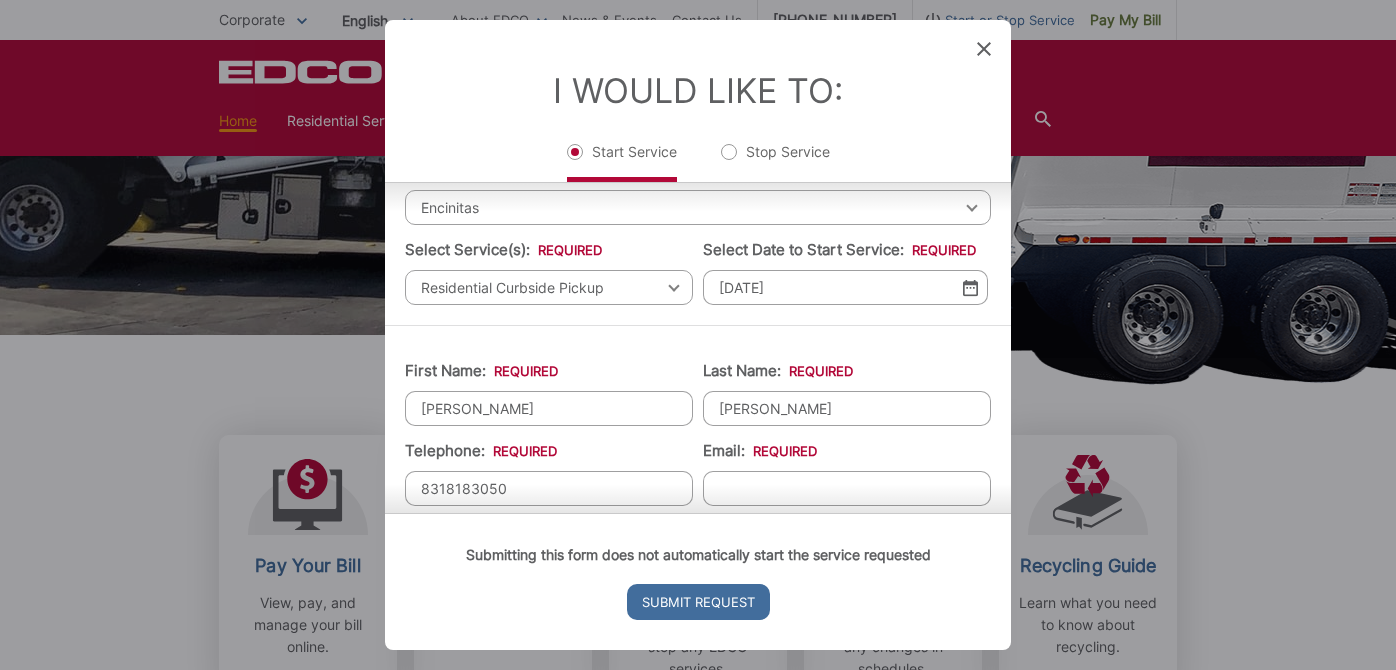 type on "[EMAIL_ADDRESS][DOMAIN_NAME]" 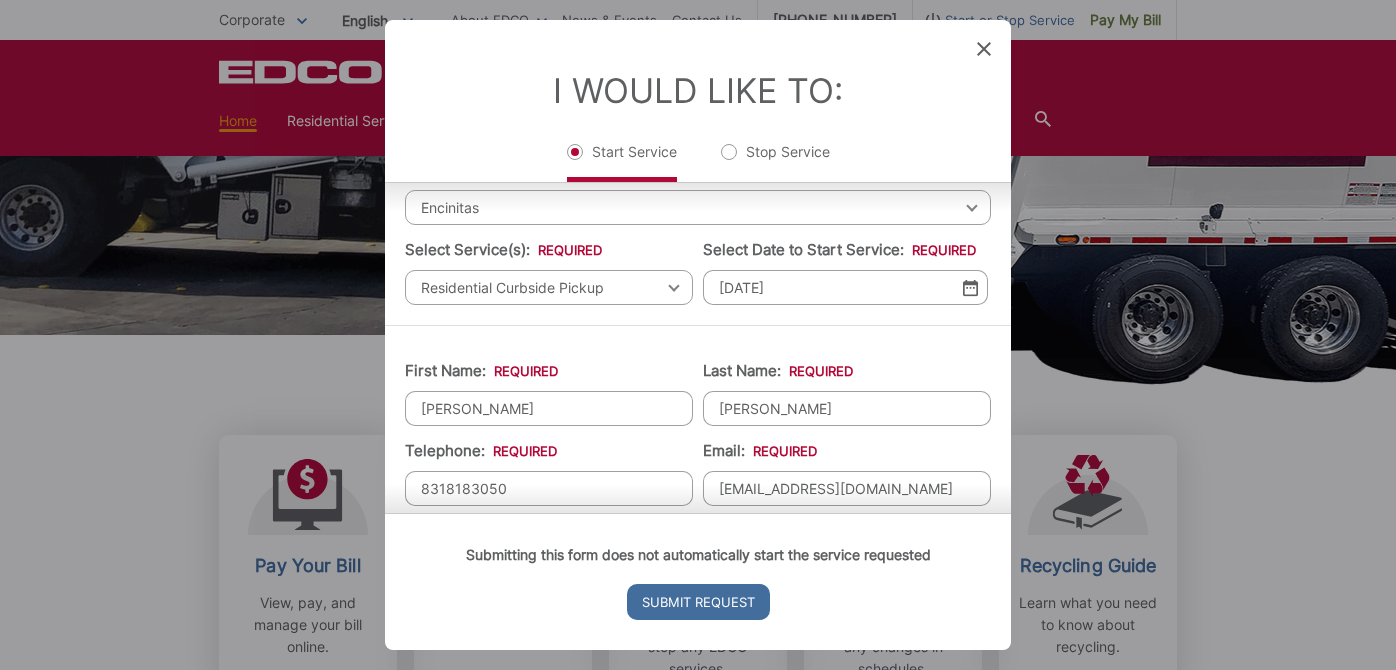 type on "Encinitas" 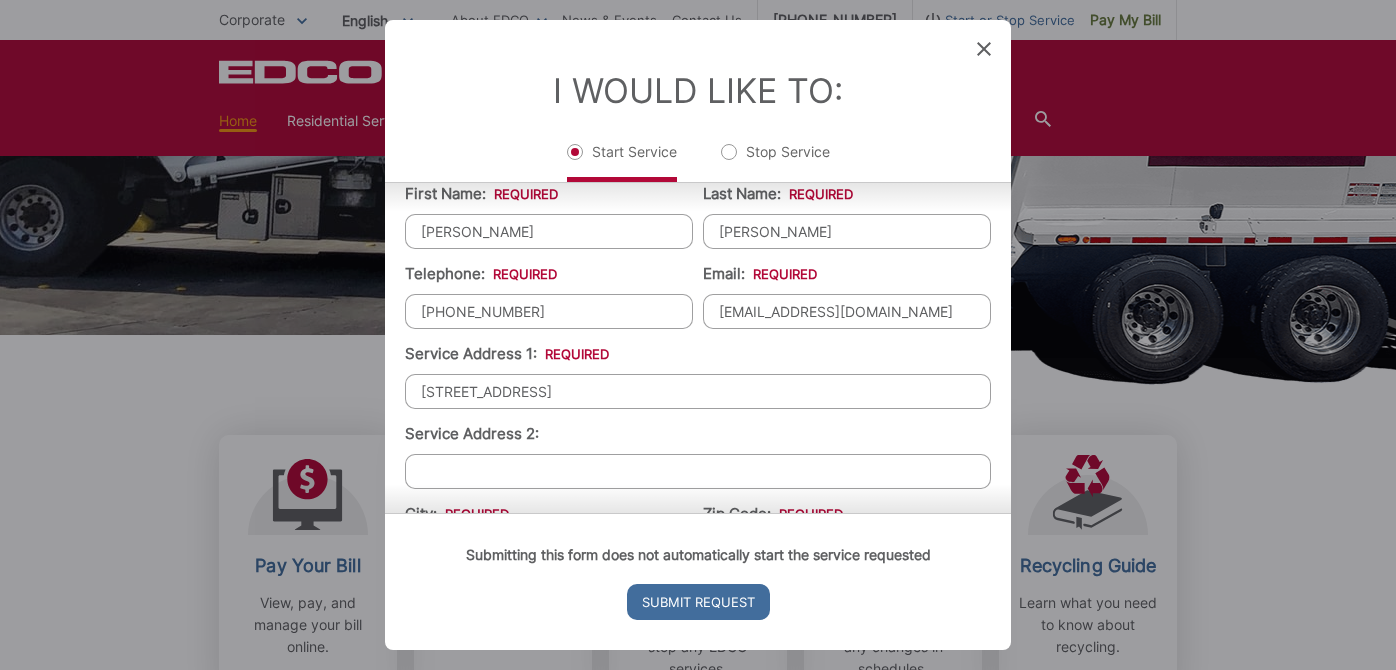 scroll, scrollTop: 263, scrollLeft: 0, axis: vertical 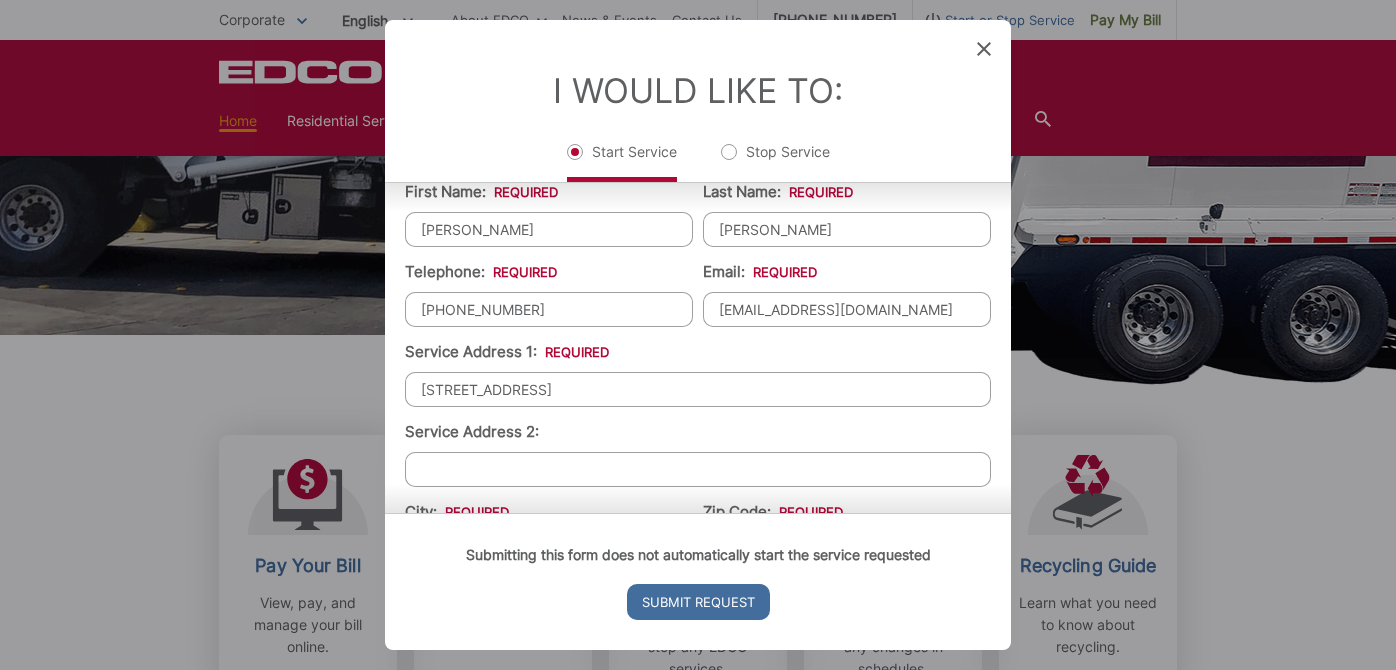 click on "[STREET_ADDRESS]" at bounding box center [698, 389] 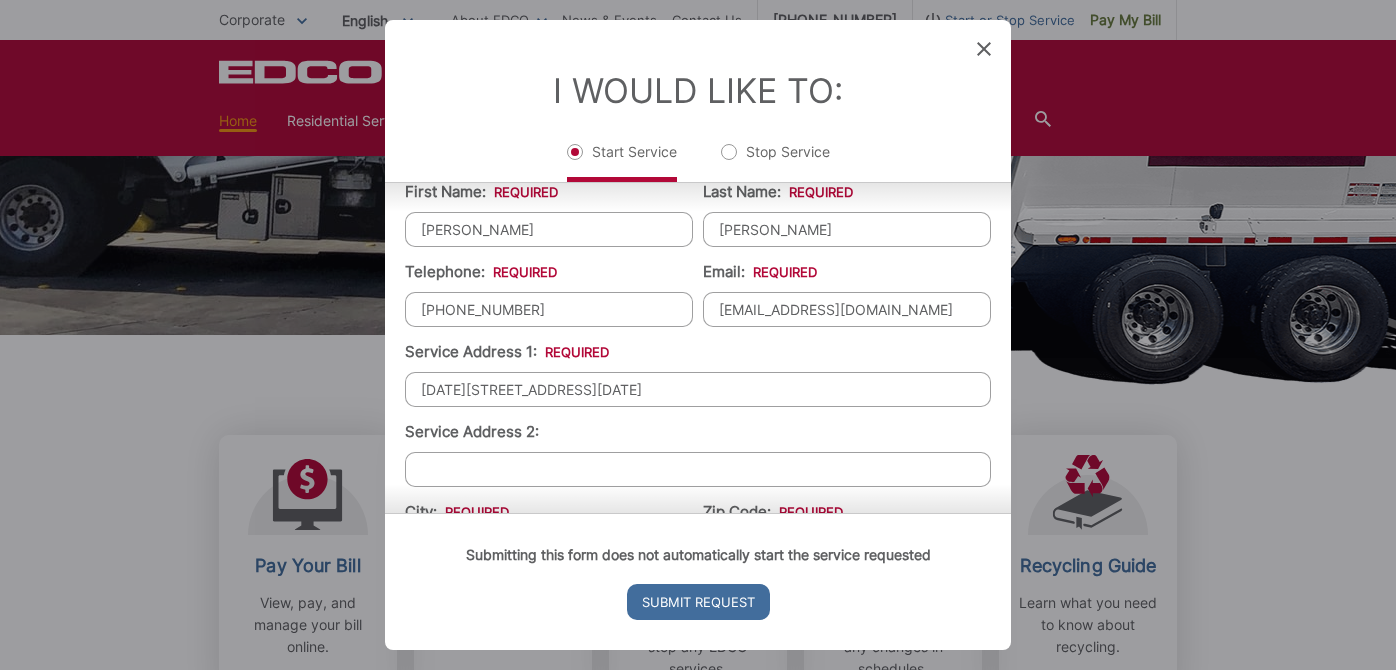 type on "[DATE][STREET_ADDRESS][DATE]" 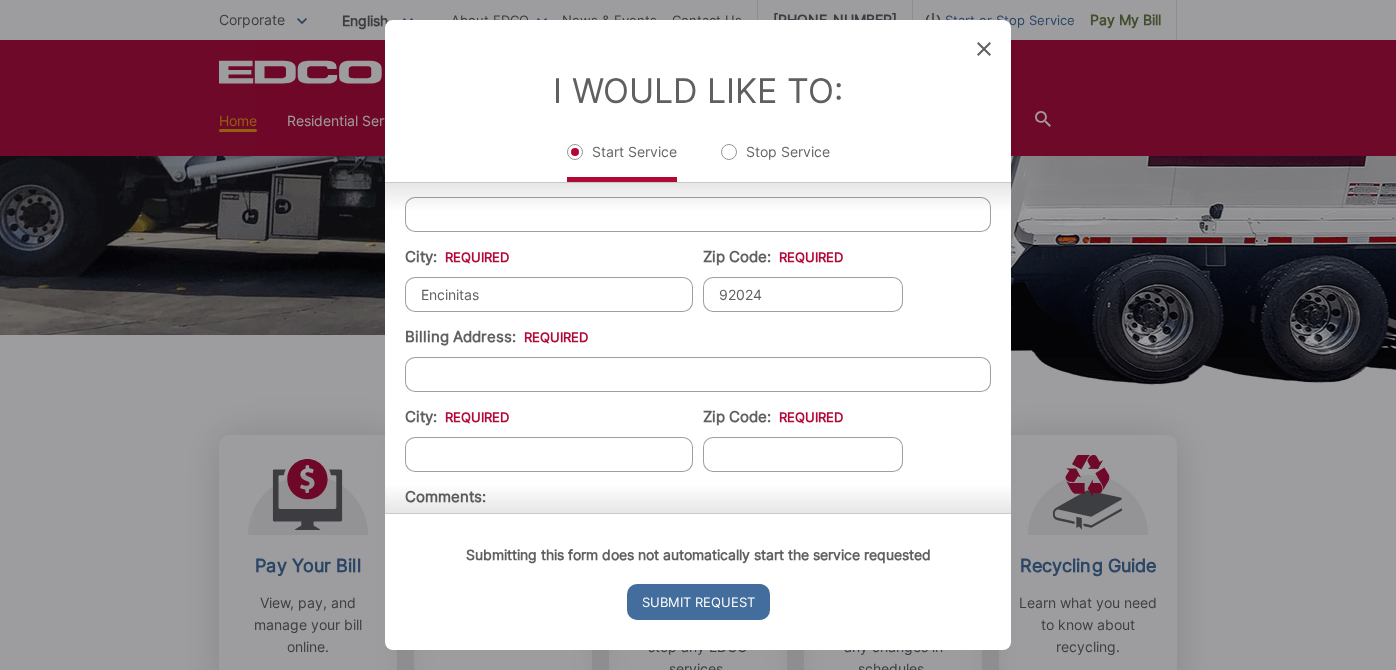 scroll, scrollTop: 528, scrollLeft: 0, axis: vertical 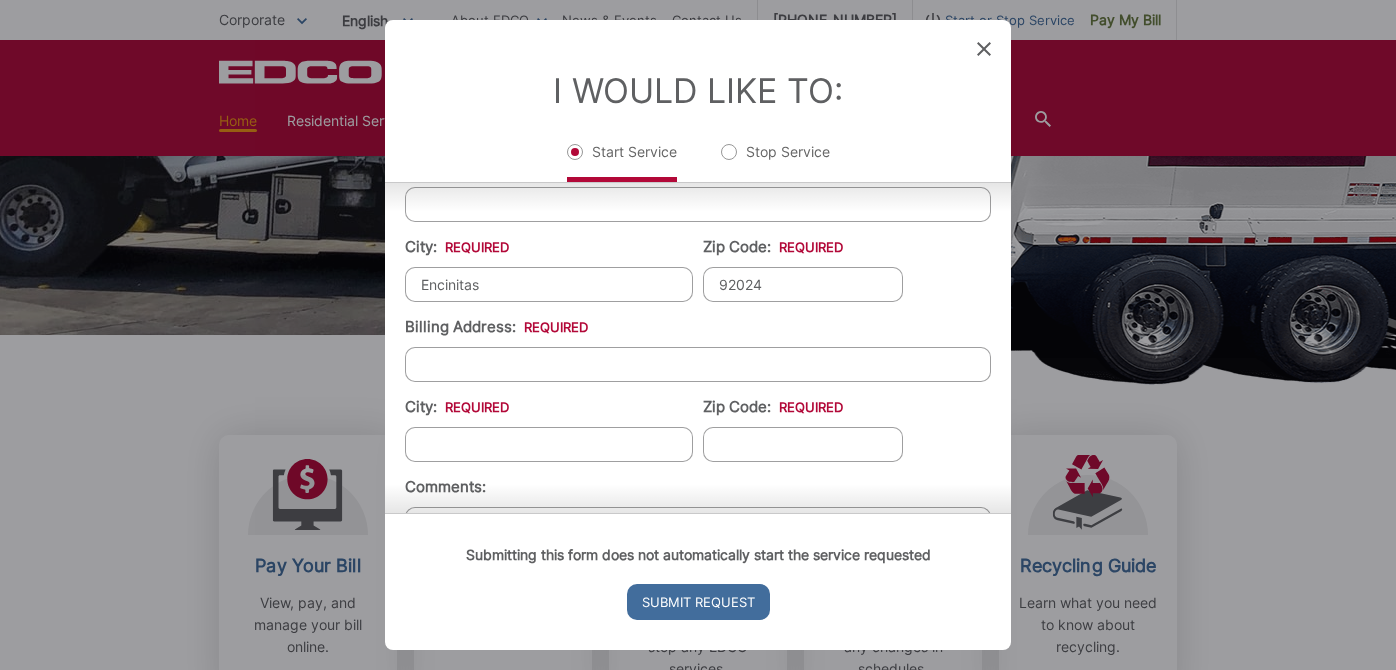 click on "Billing Address: *" at bounding box center (698, 364) 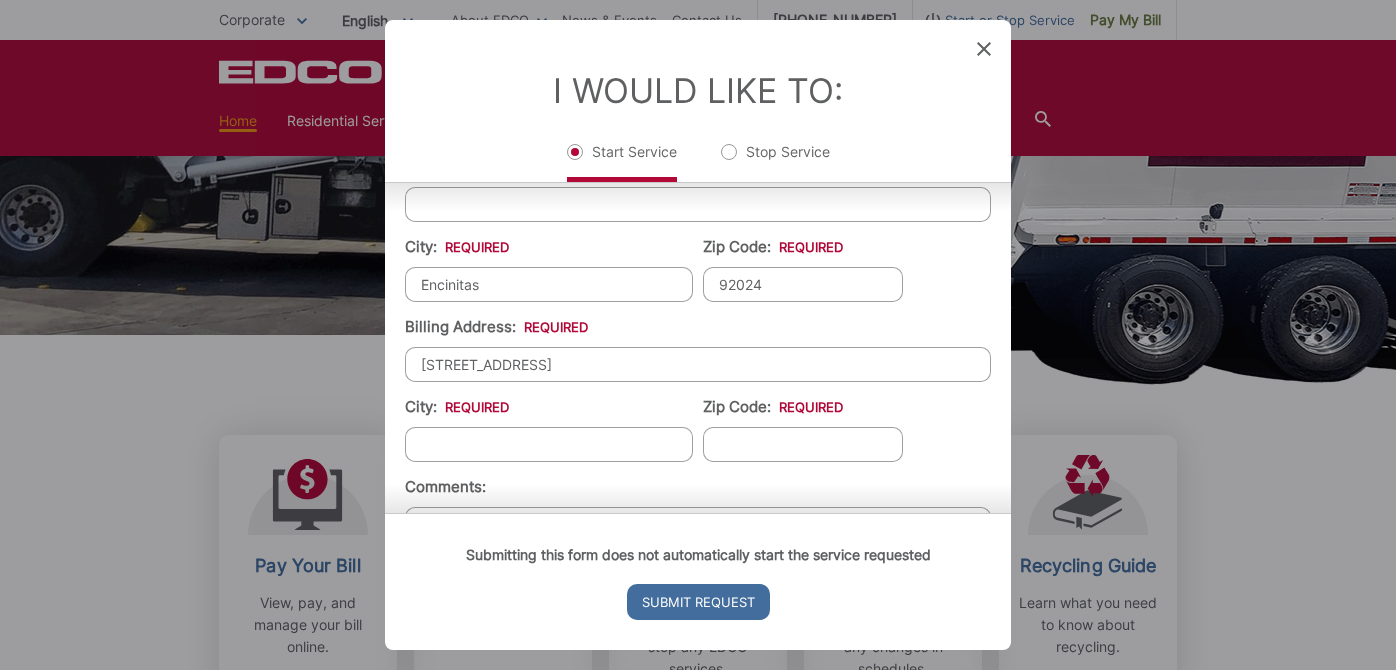 type on "[STREET_ADDRESS]" 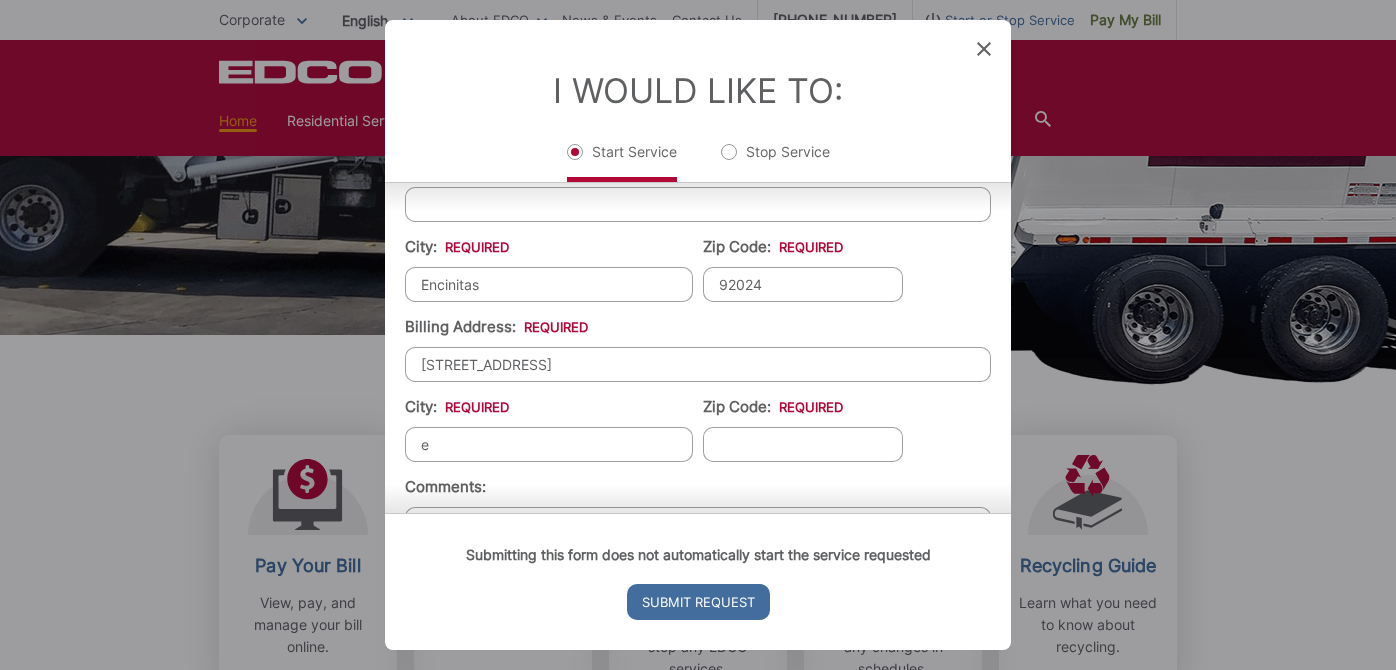 click on "e" at bounding box center [549, 444] 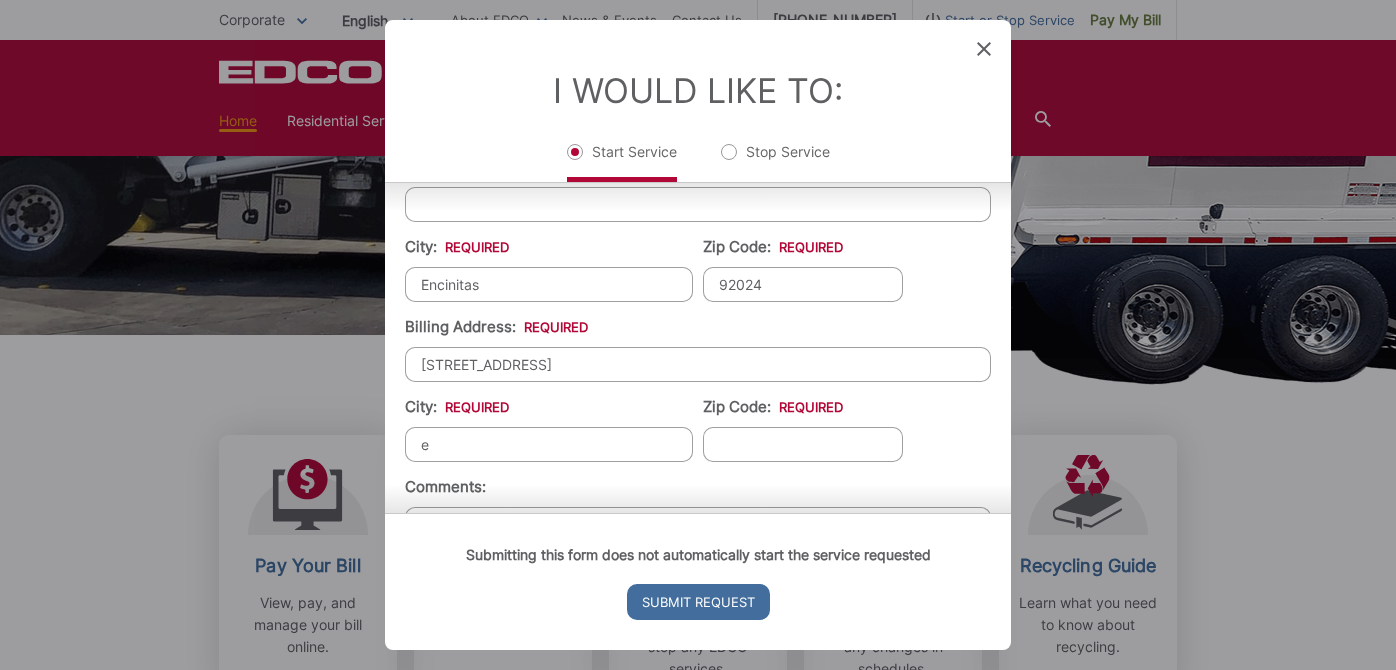type on "Encinitas" 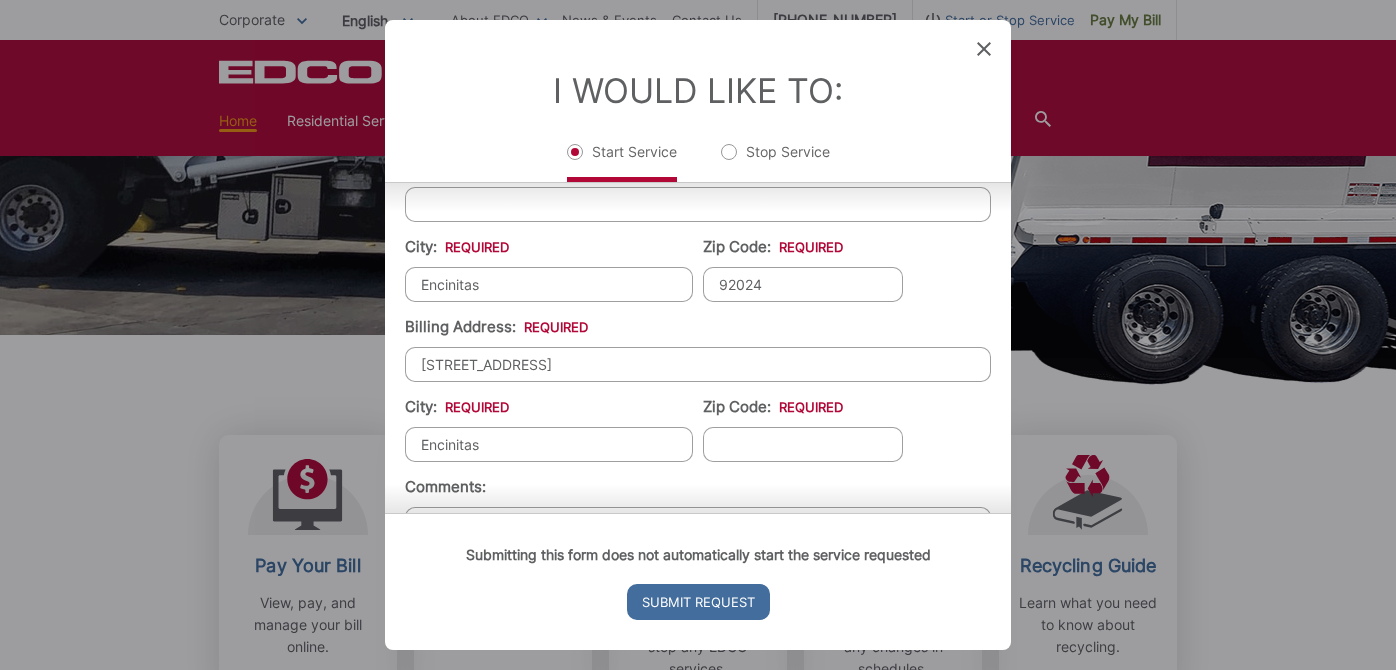 type on "92024" 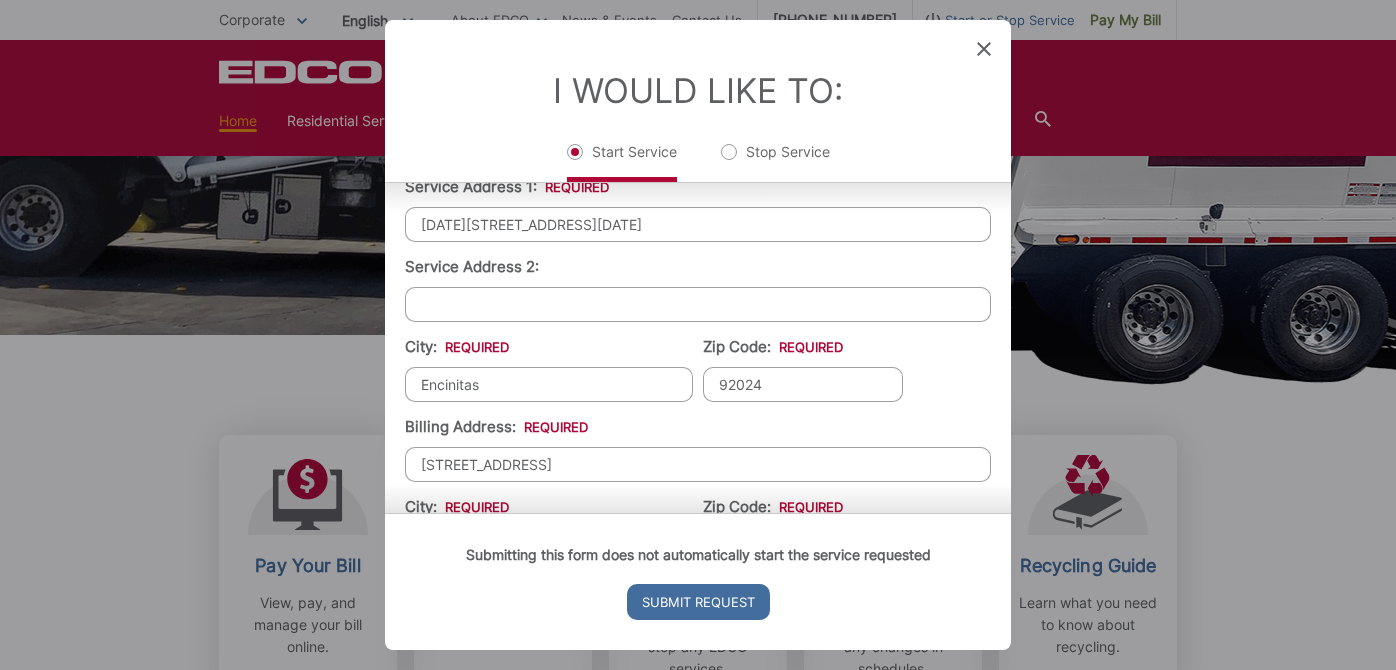scroll, scrollTop: 228, scrollLeft: 0, axis: vertical 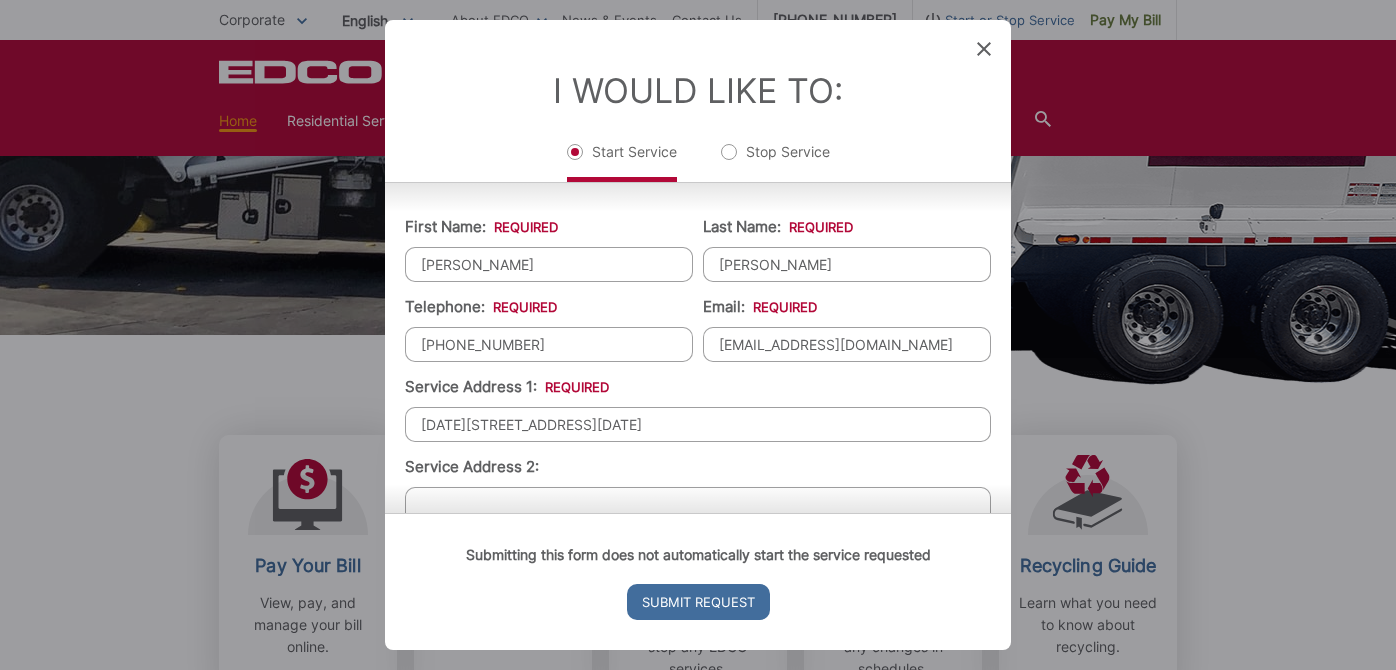 click on "[DATE][STREET_ADDRESS][DATE]" at bounding box center [698, 424] 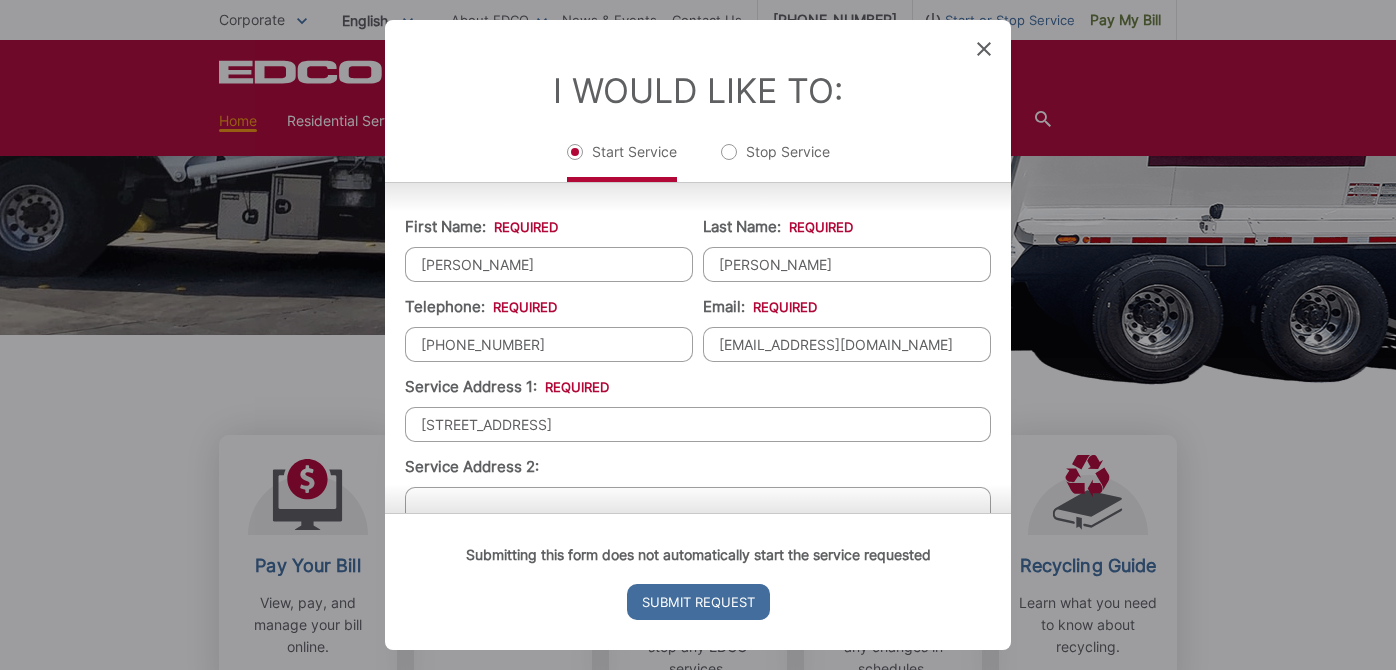 click on "[STREET_ADDRESS]" at bounding box center [698, 424] 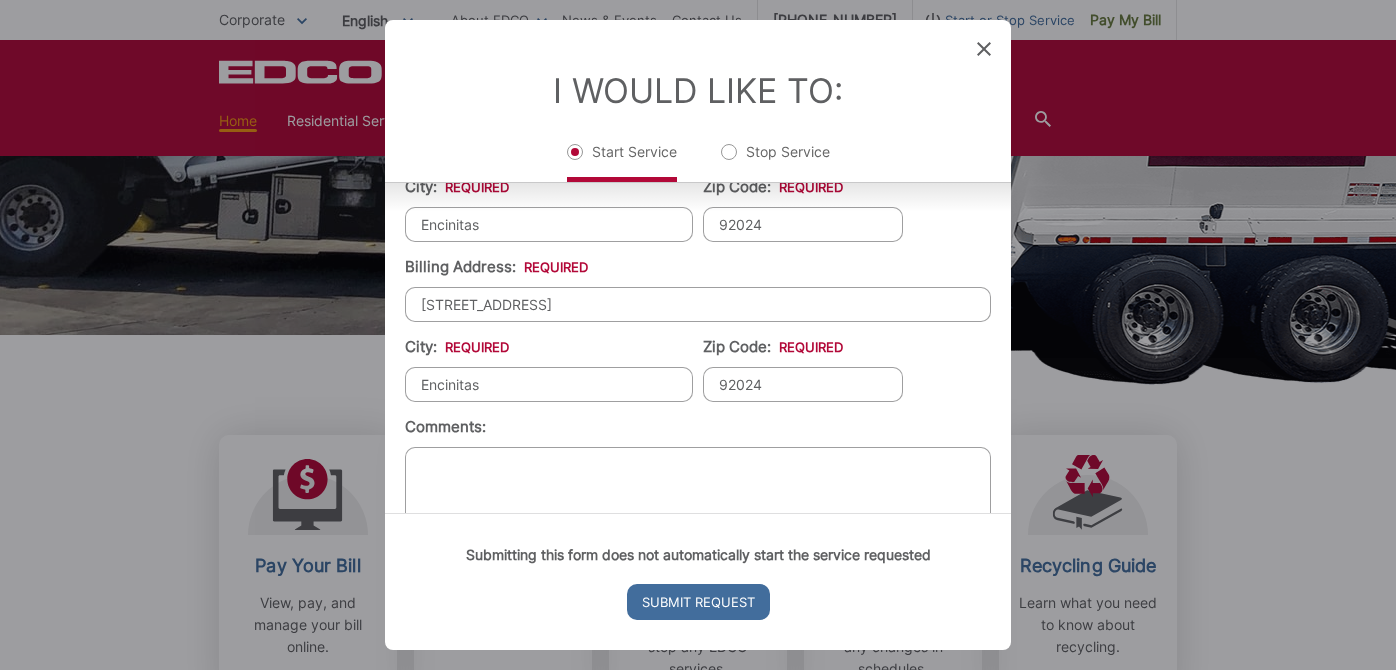 scroll, scrollTop: 651, scrollLeft: 0, axis: vertical 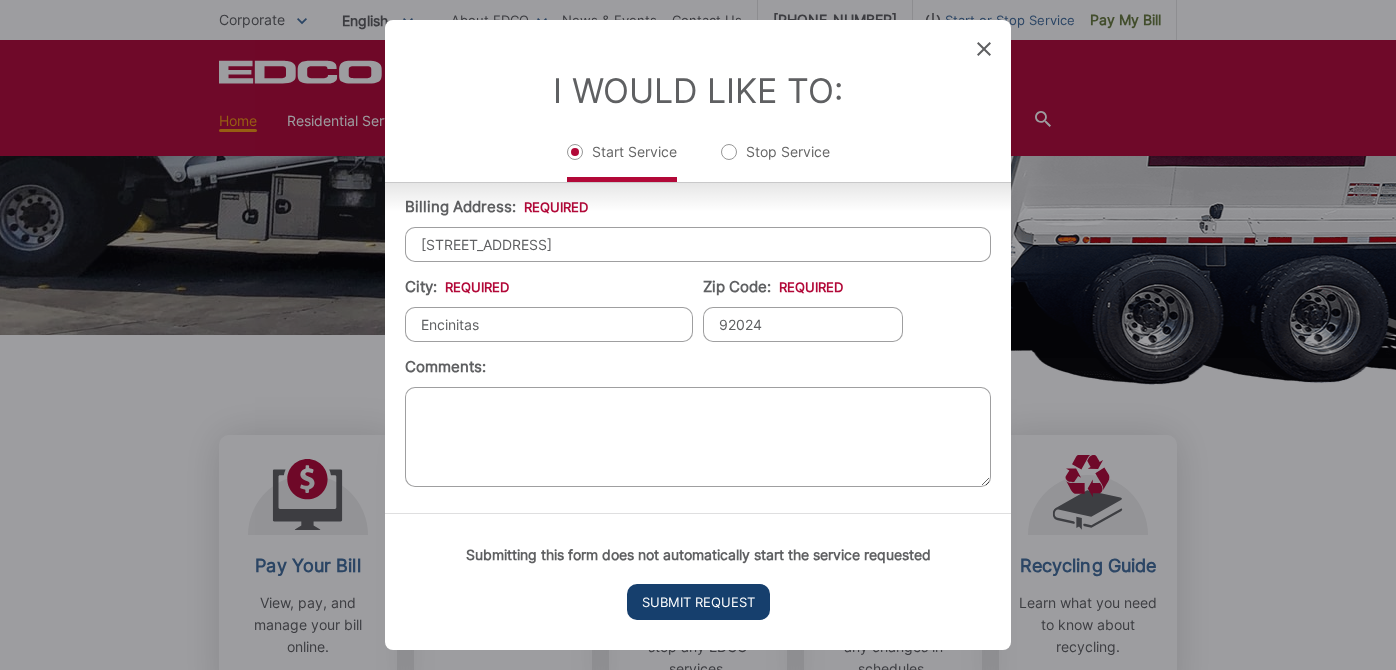 type on "[STREET_ADDRESS]" 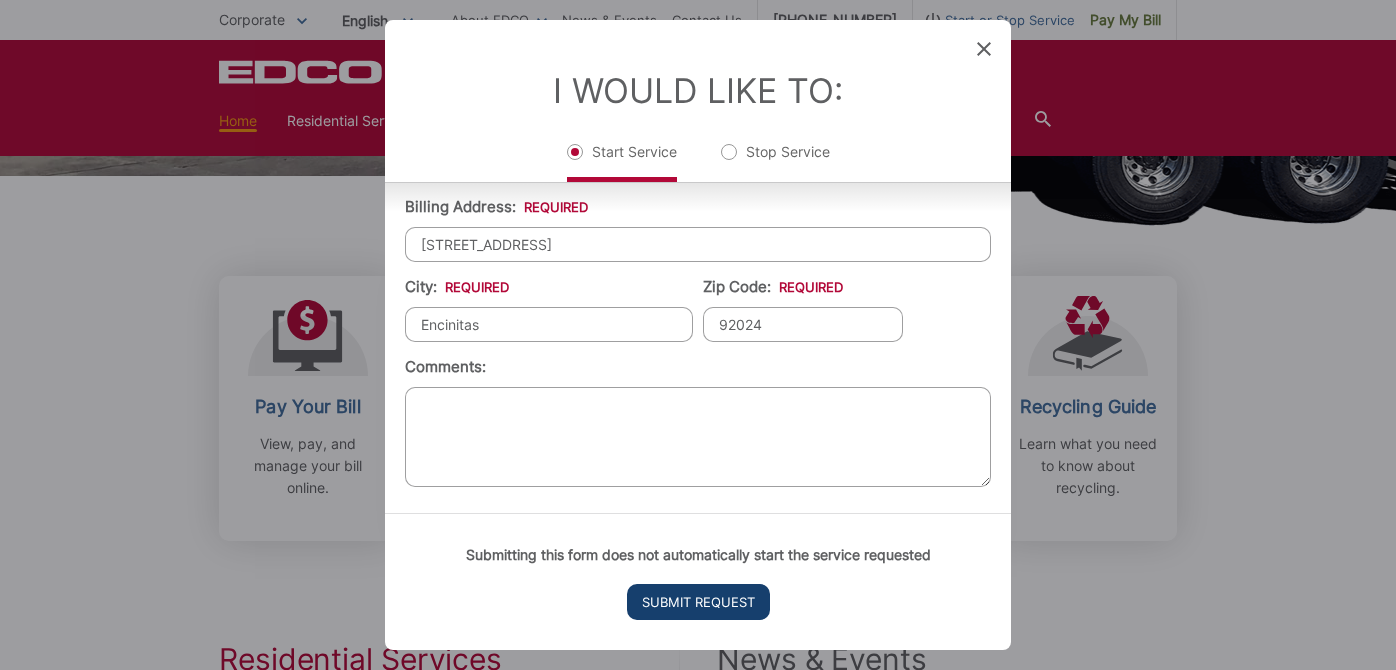 scroll, scrollTop: 0, scrollLeft: 0, axis: both 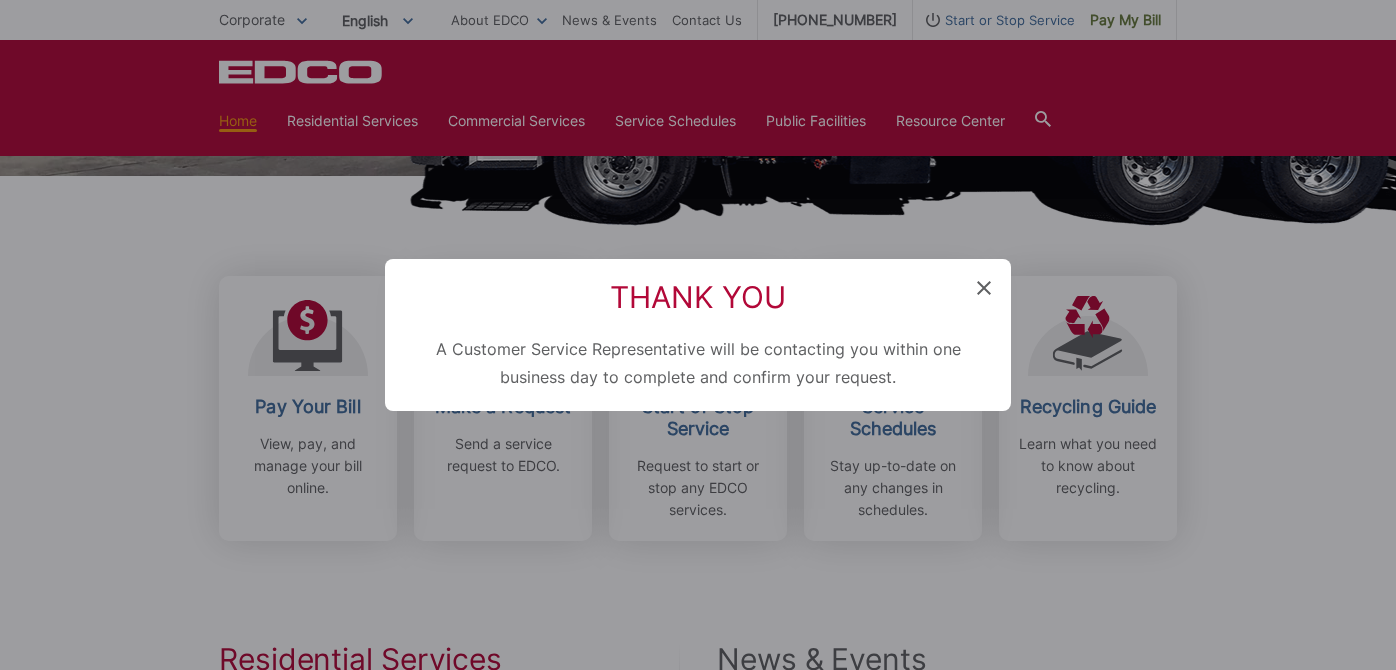 click 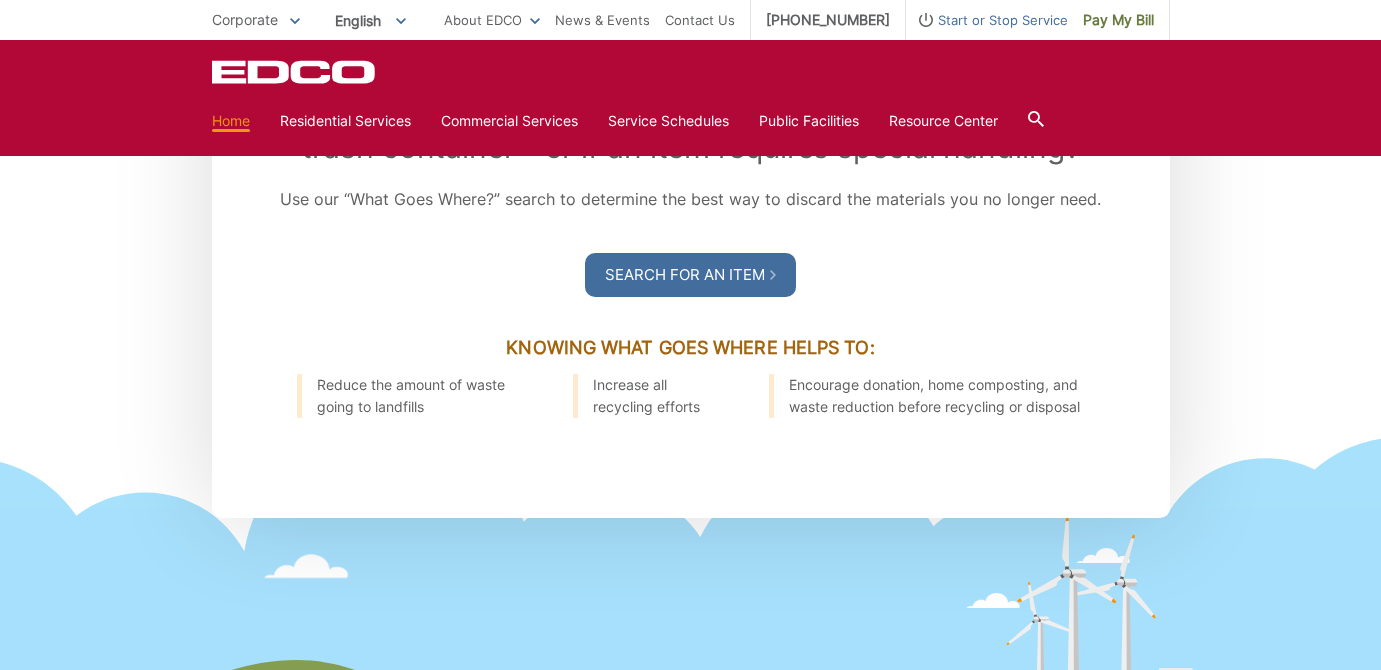 scroll, scrollTop: 0, scrollLeft: 0, axis: both 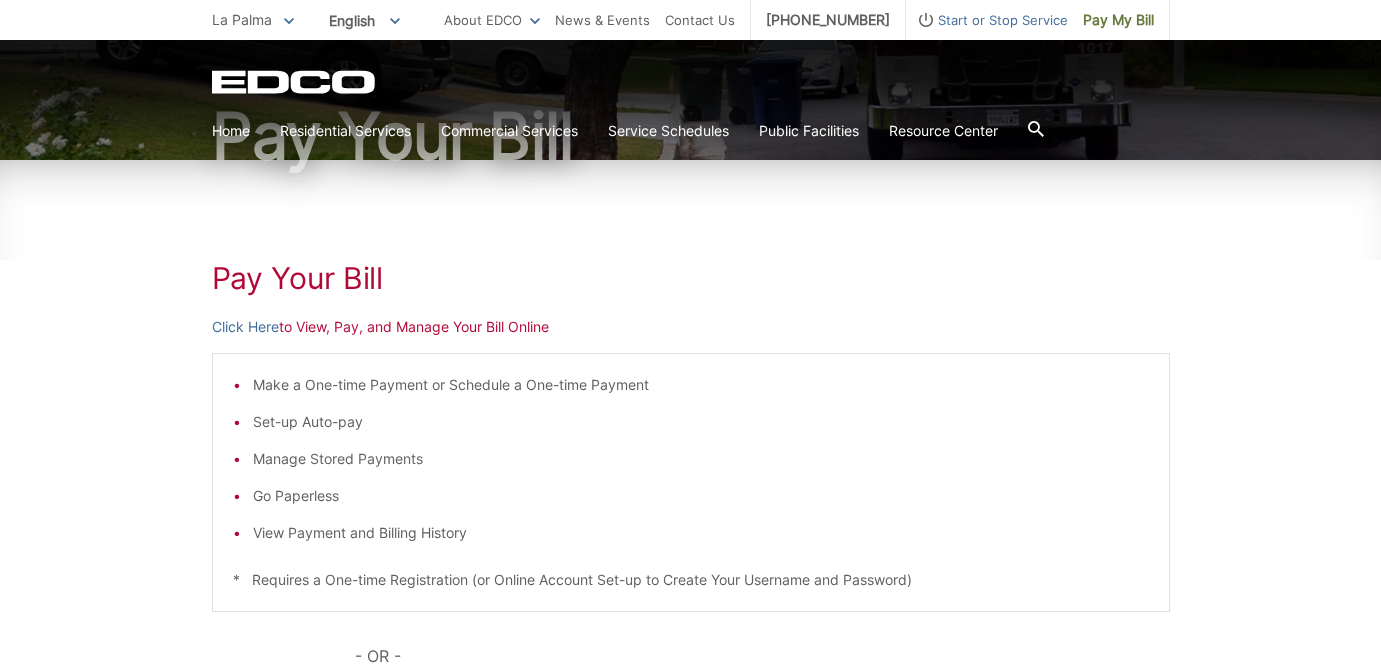 click on "Click Here  to View, Pay, and Manage Your Bill Online" at bounding box center [691, 327] 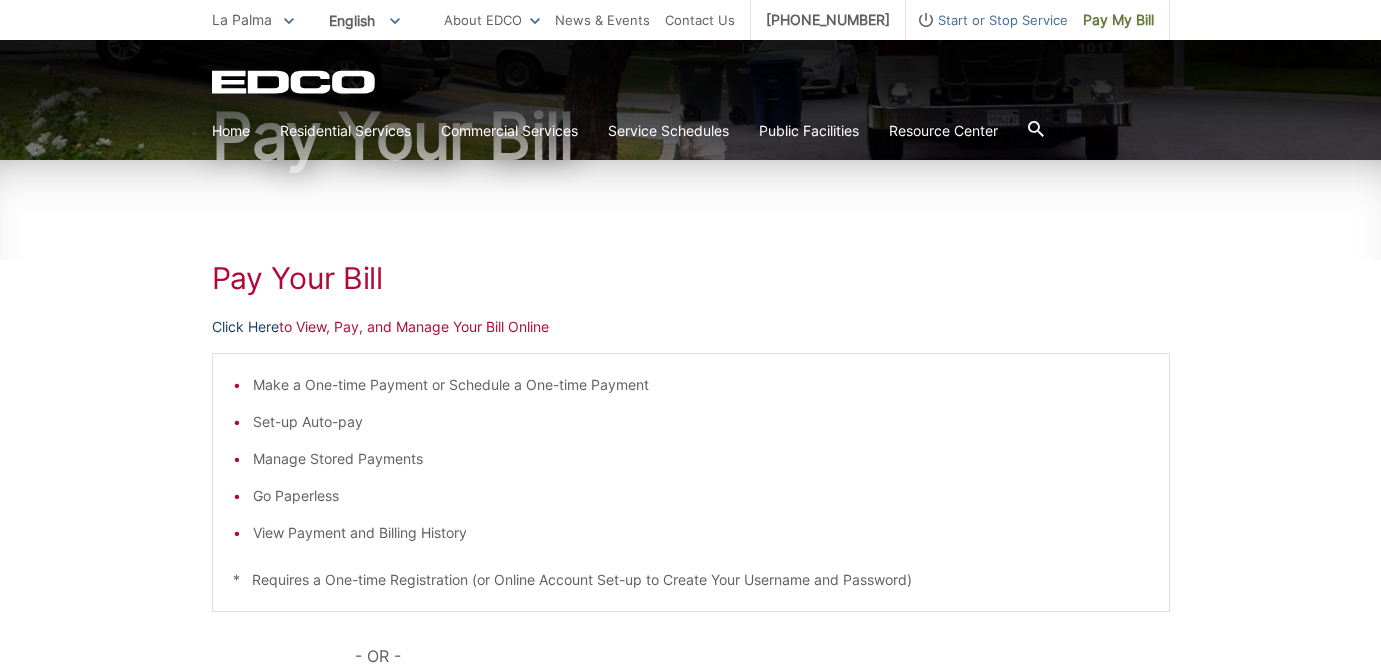 click on "Click Here" at bounding box center (245, 327) 